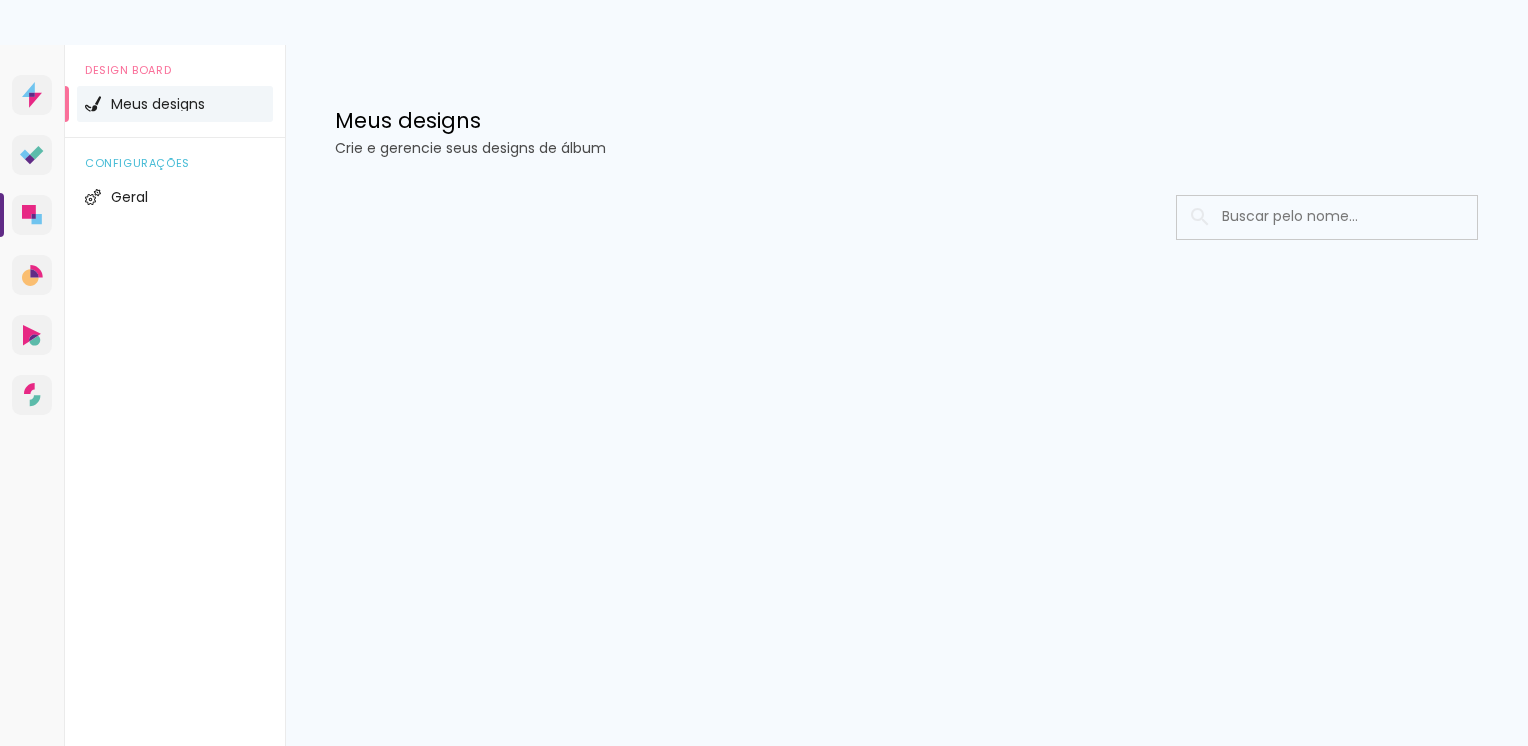 scroll, scrollTop: 0, scrollLeft: 0, axis: both 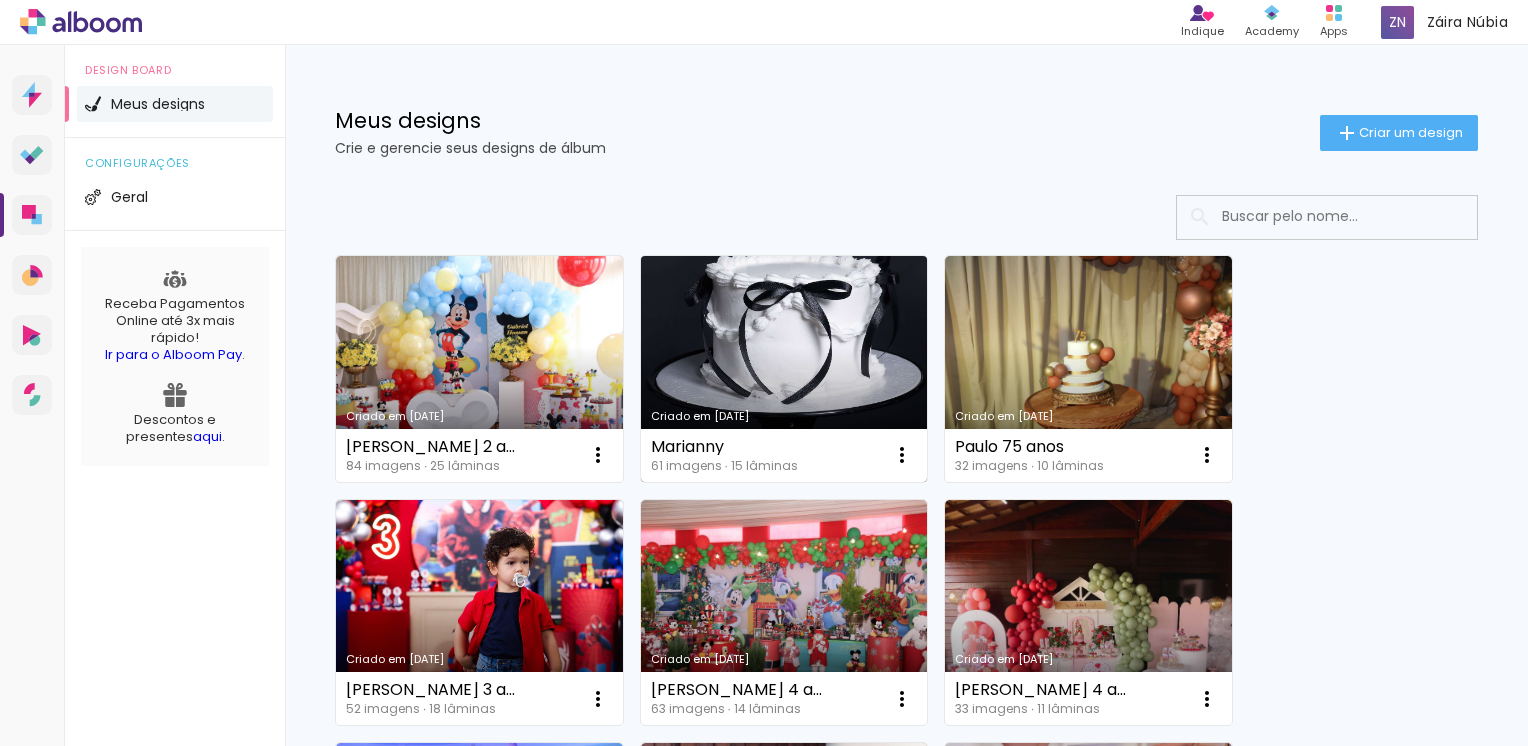 click on "Criado em [DATE]" at bounding box center [784, 369] 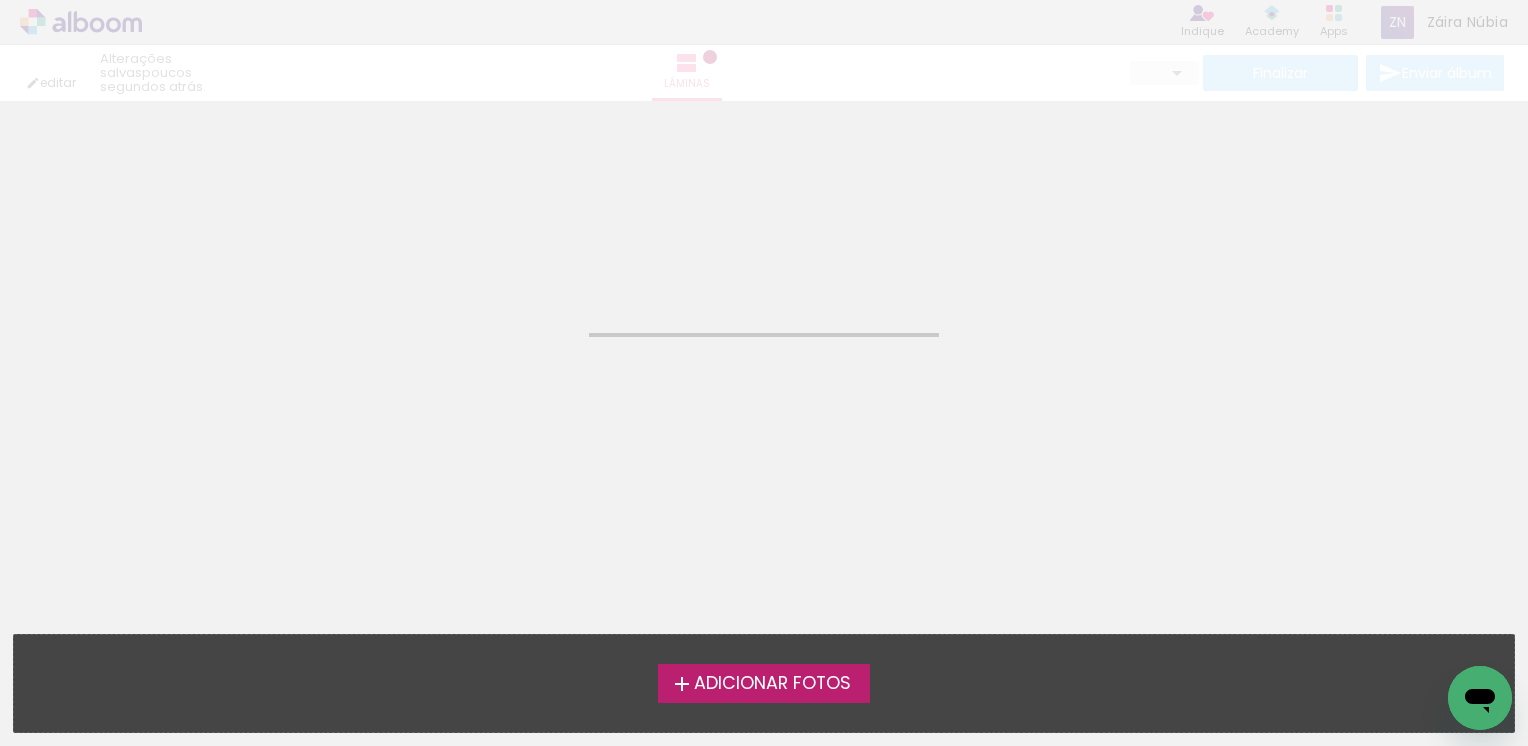 scroll, scrollTop: 0, scrollLeft: 0, axis: both 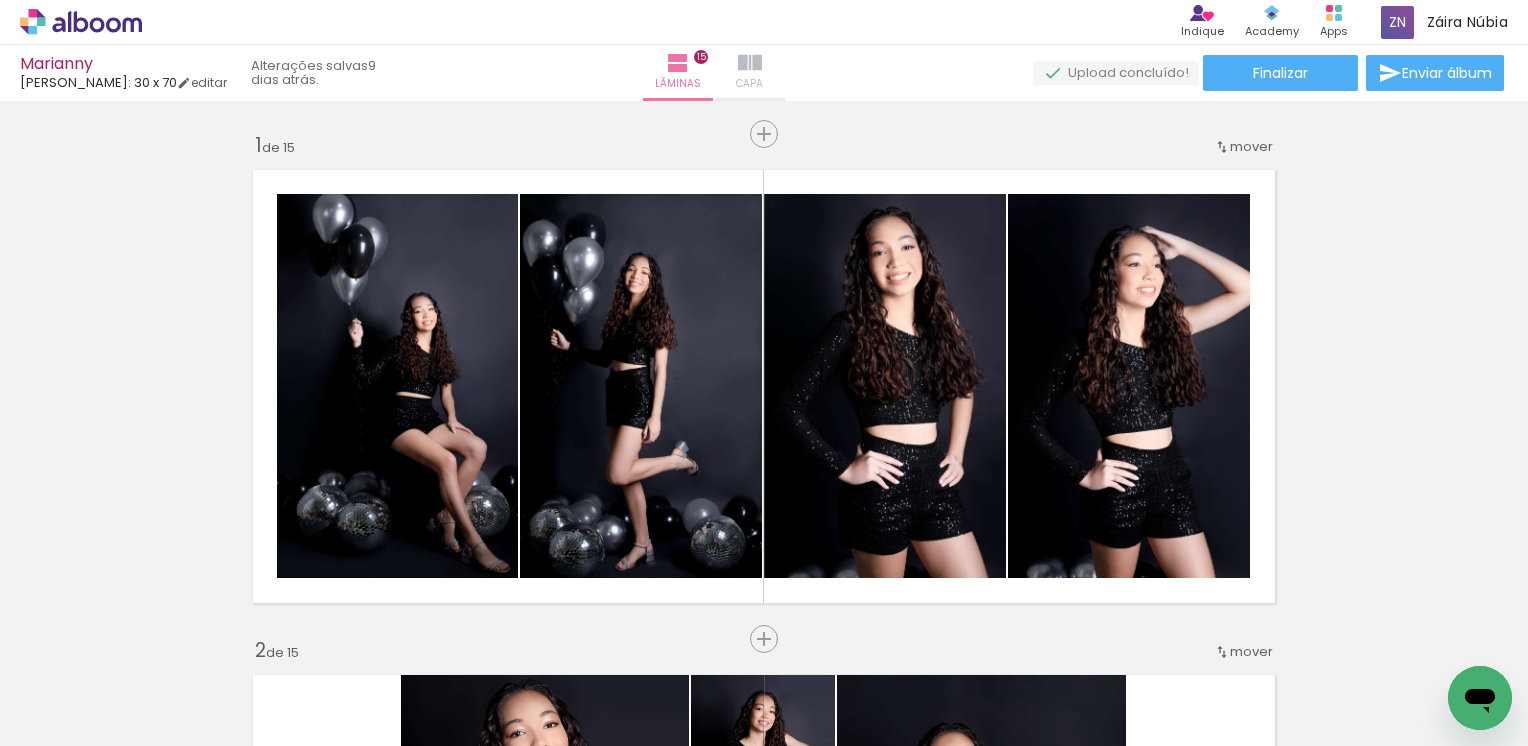 click at bounding box center [750, 63] 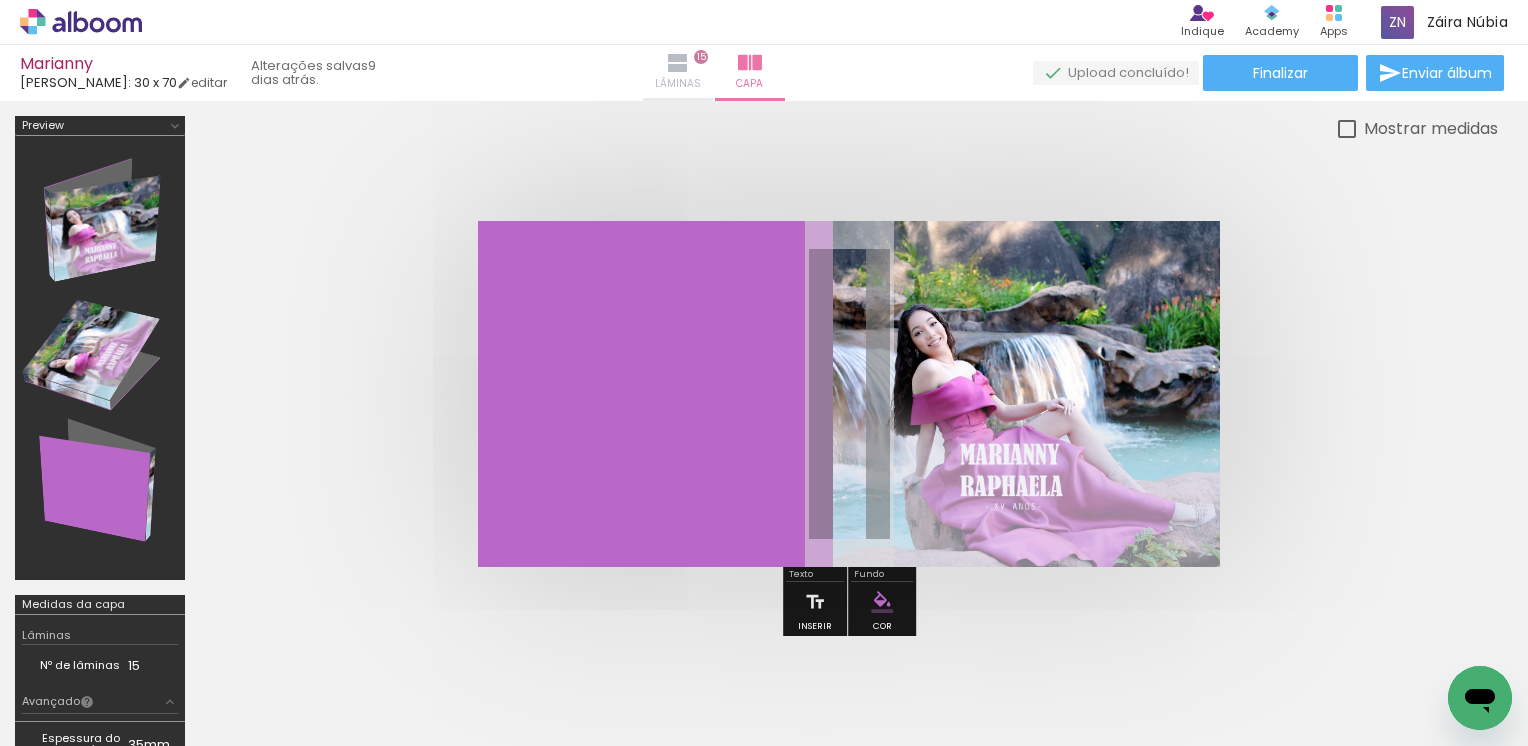 click on "Lâminas 15" at bounding box center (678, 73) 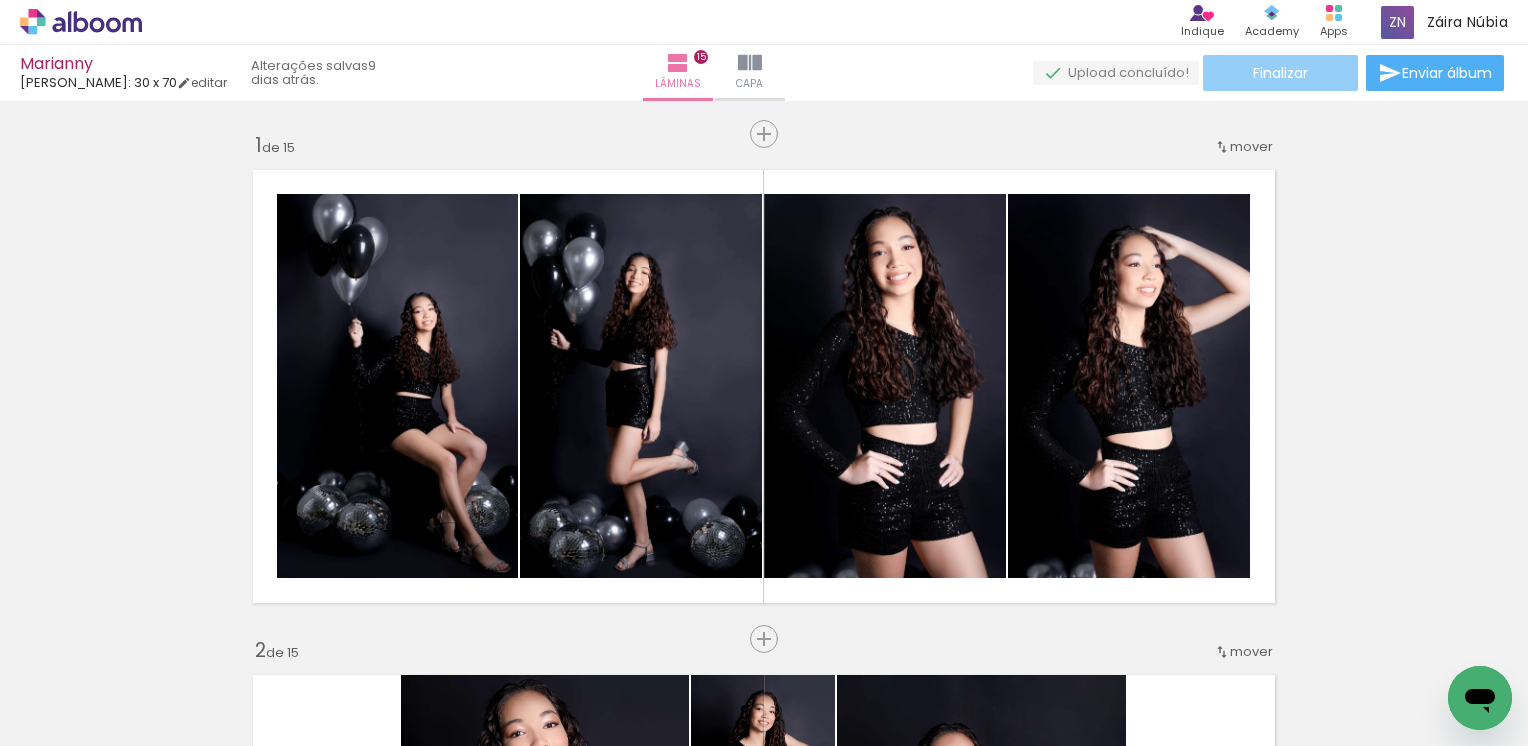 click on "Finalizar" 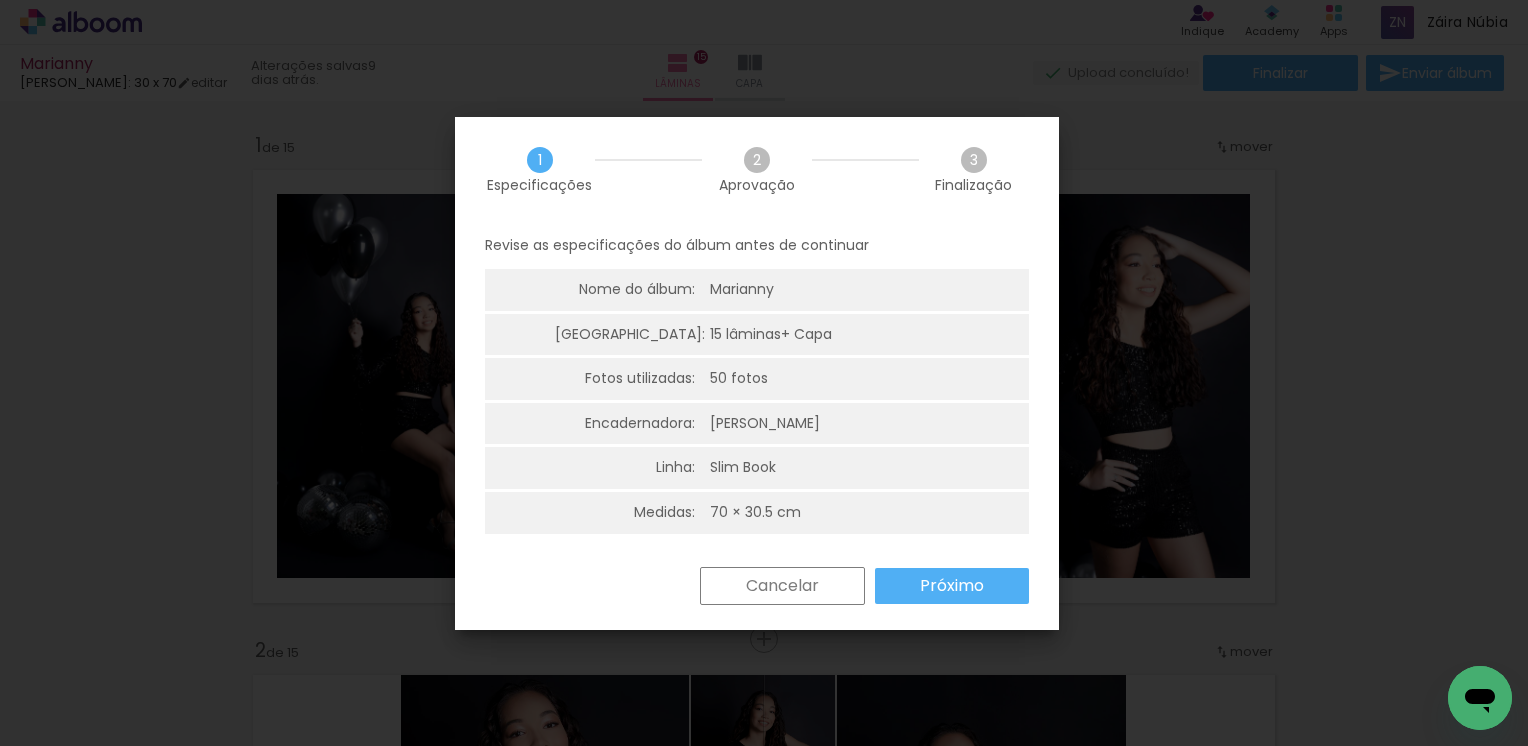 click on "Próximo" at bounding box center [0, 0] 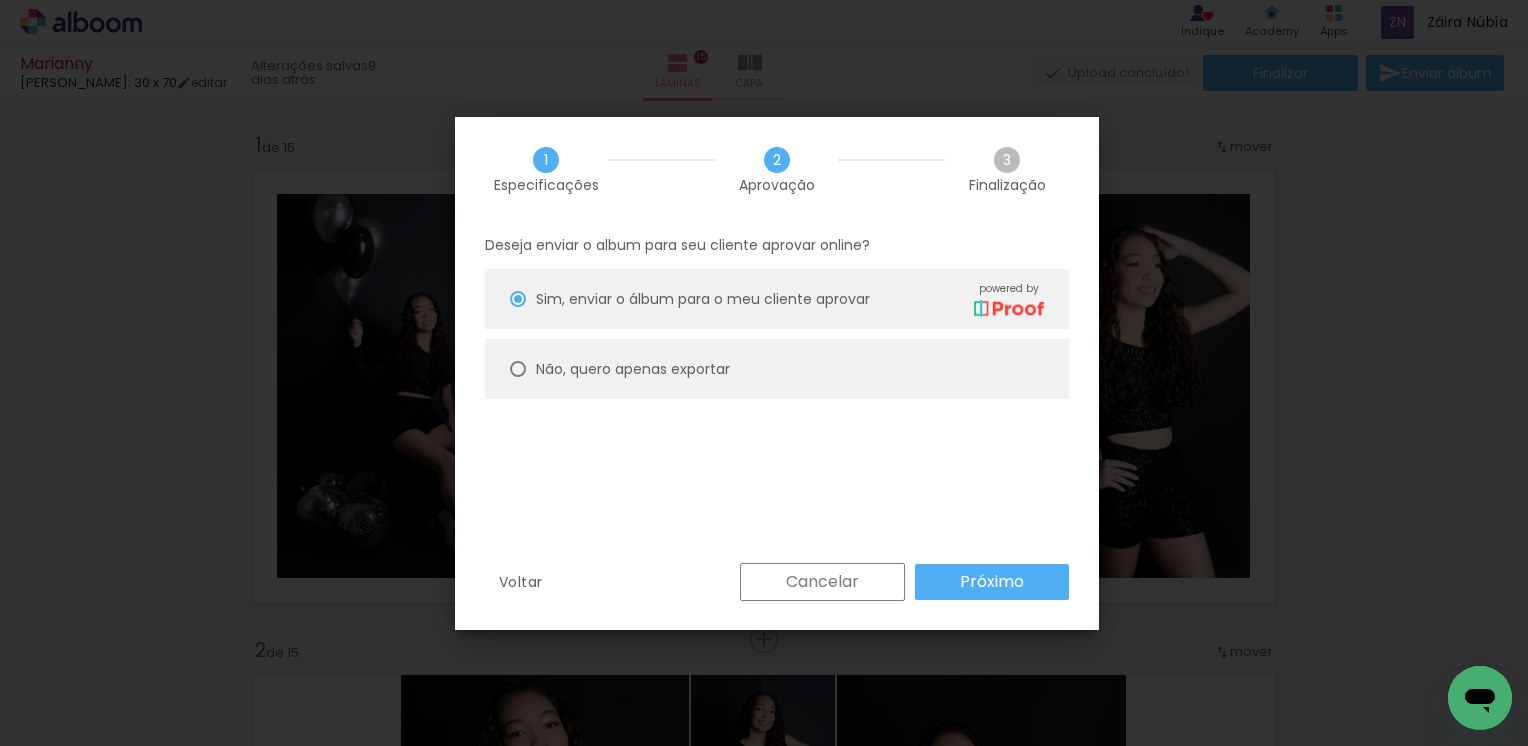 click on "Não, quero apenas exportar" at bounding box center [0, 0] 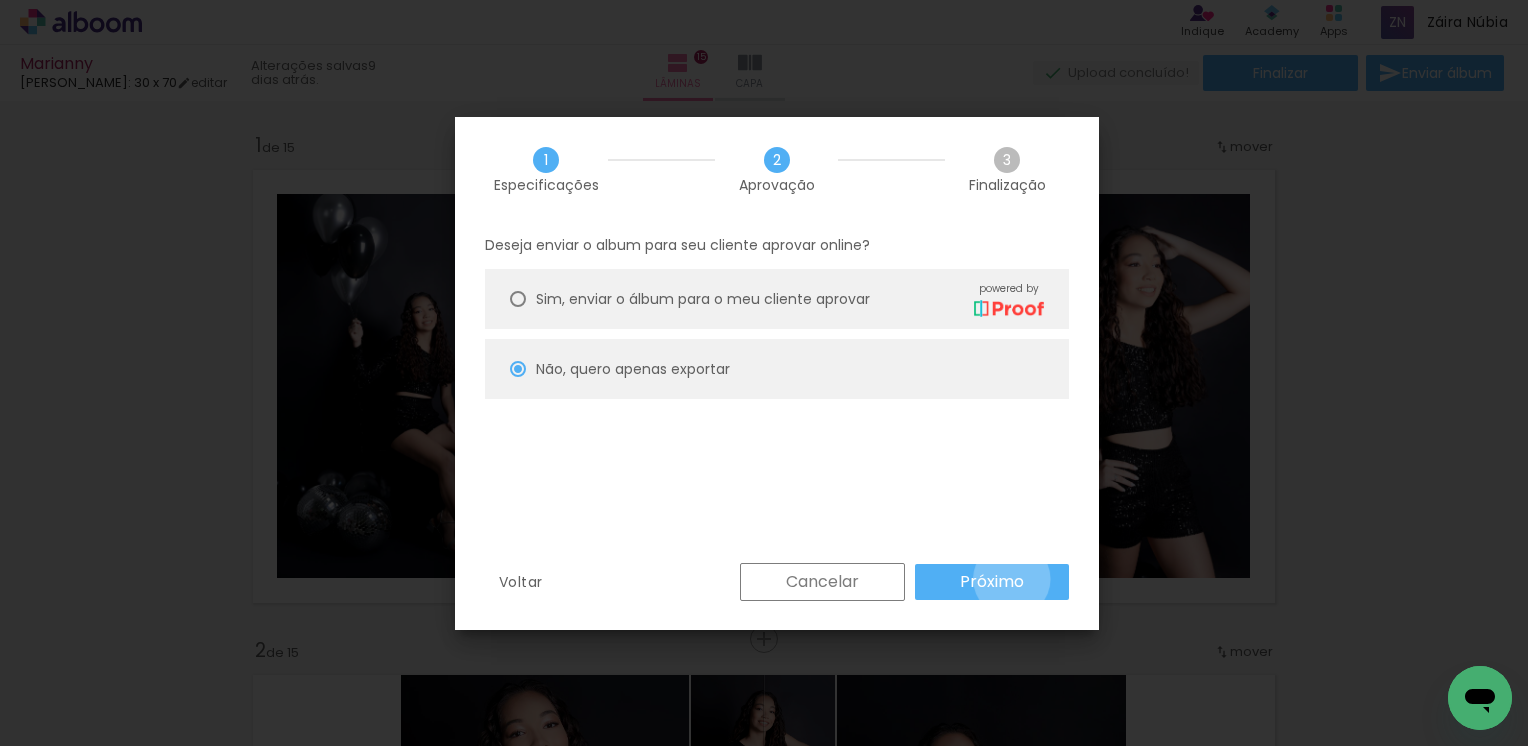 drag, startPoint x: 1012, startPoint y: 579, endPoint x: 985, endPoint y: 561, distance: 32.449963 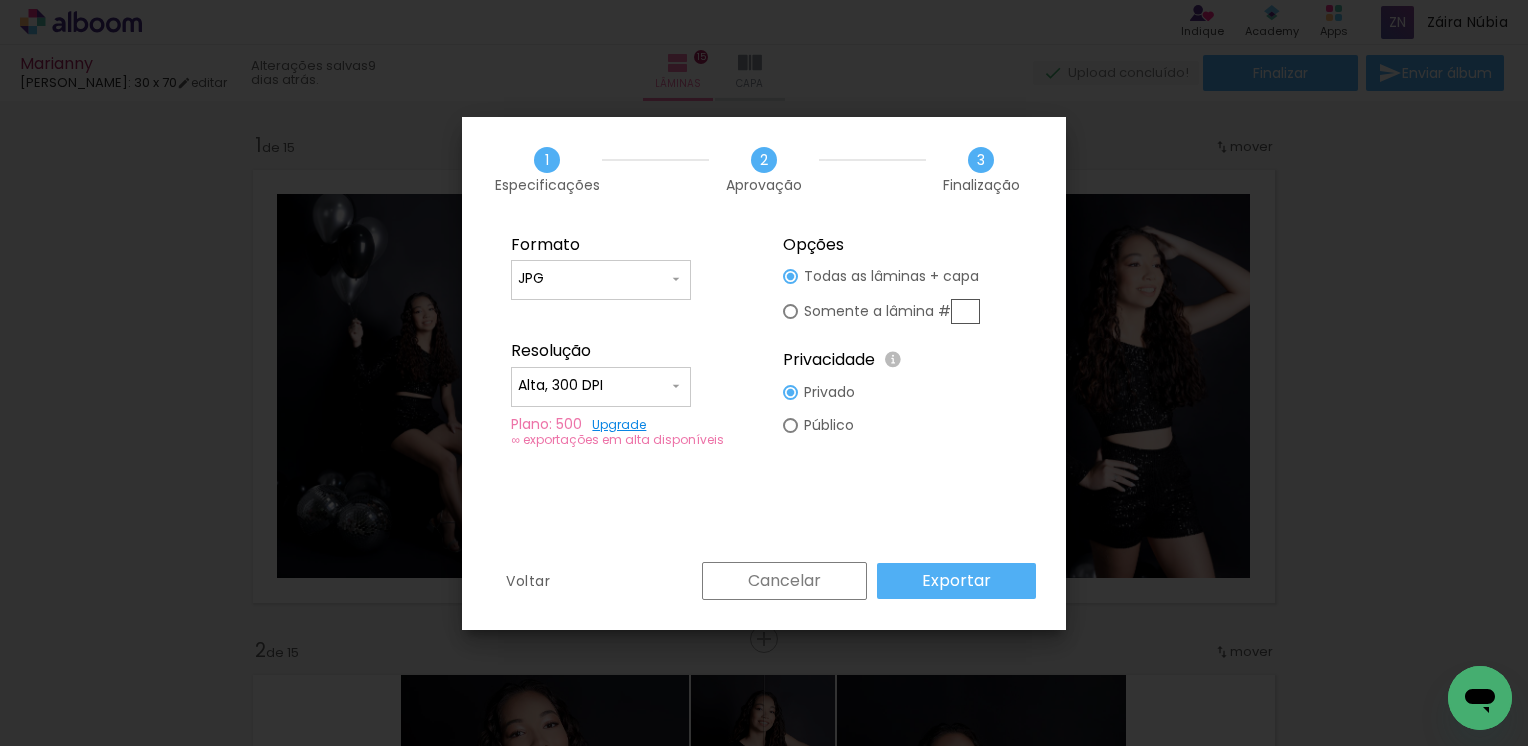 click on "JPG" at bounding box center [593, 279] 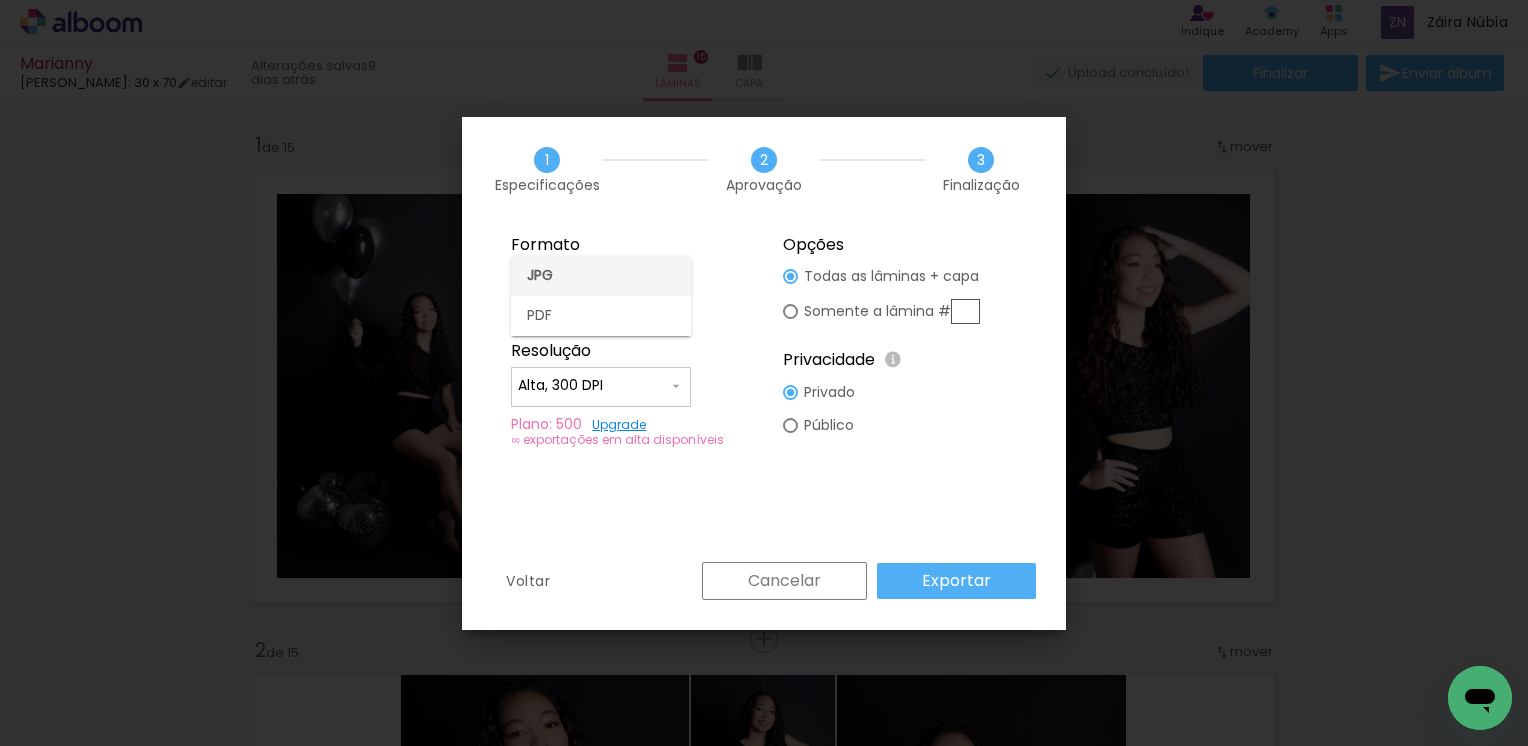 click on "JPG" at bounding box center (601, 276) 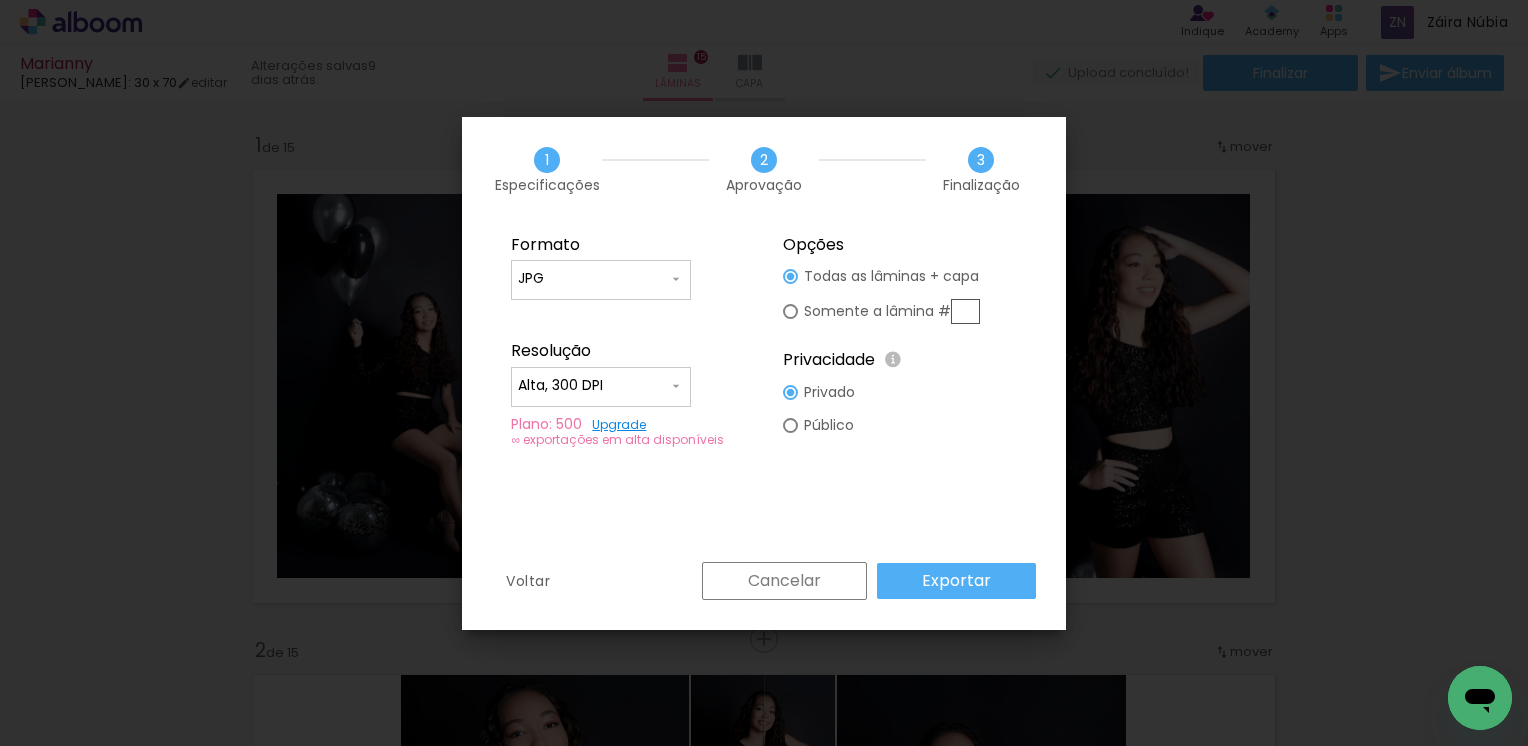 click on "Exportar" at bounding box center [0, 0] 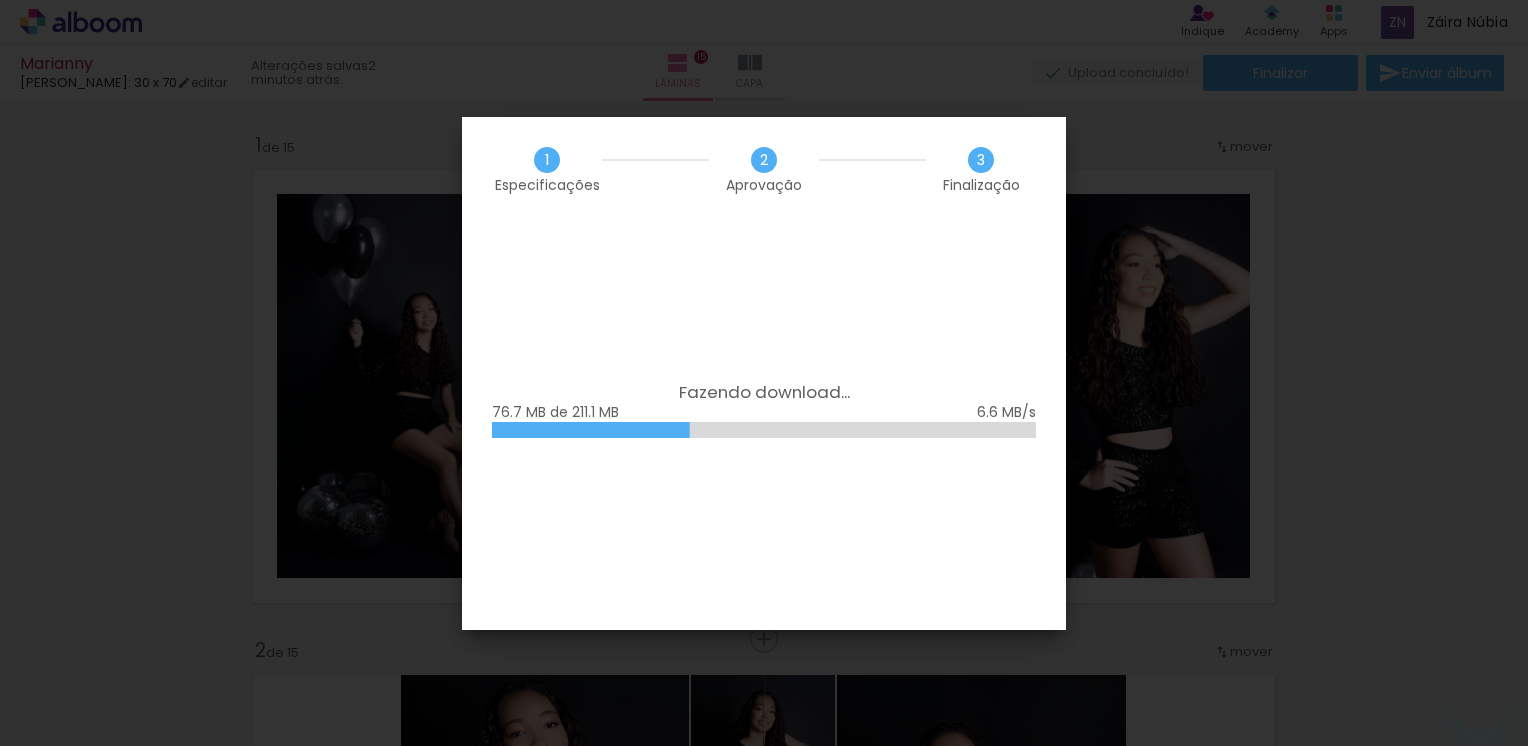 scroll, scrollTop: 0, scrollLeft: 0, axis: both 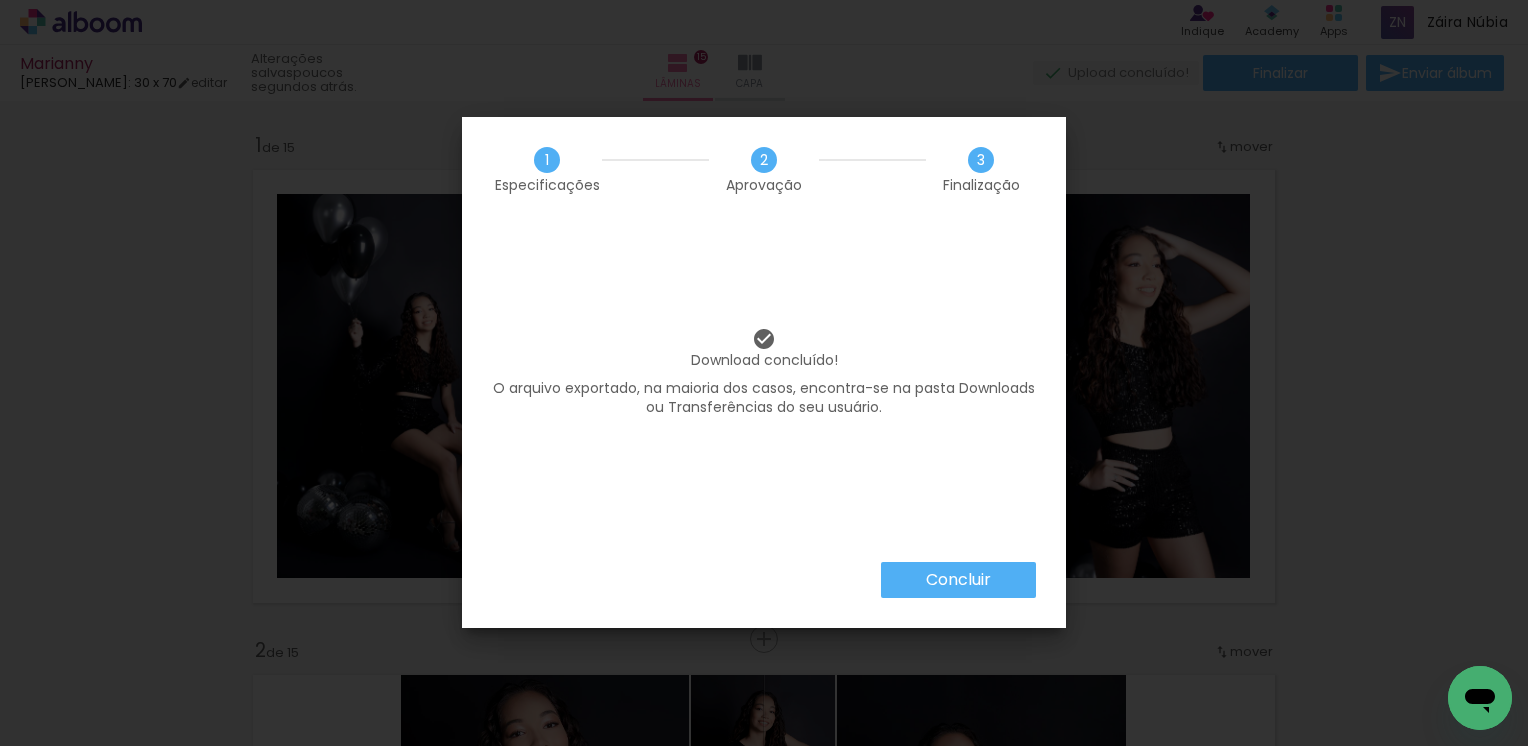 click on "Concluir" at bounding box center (764, 595) 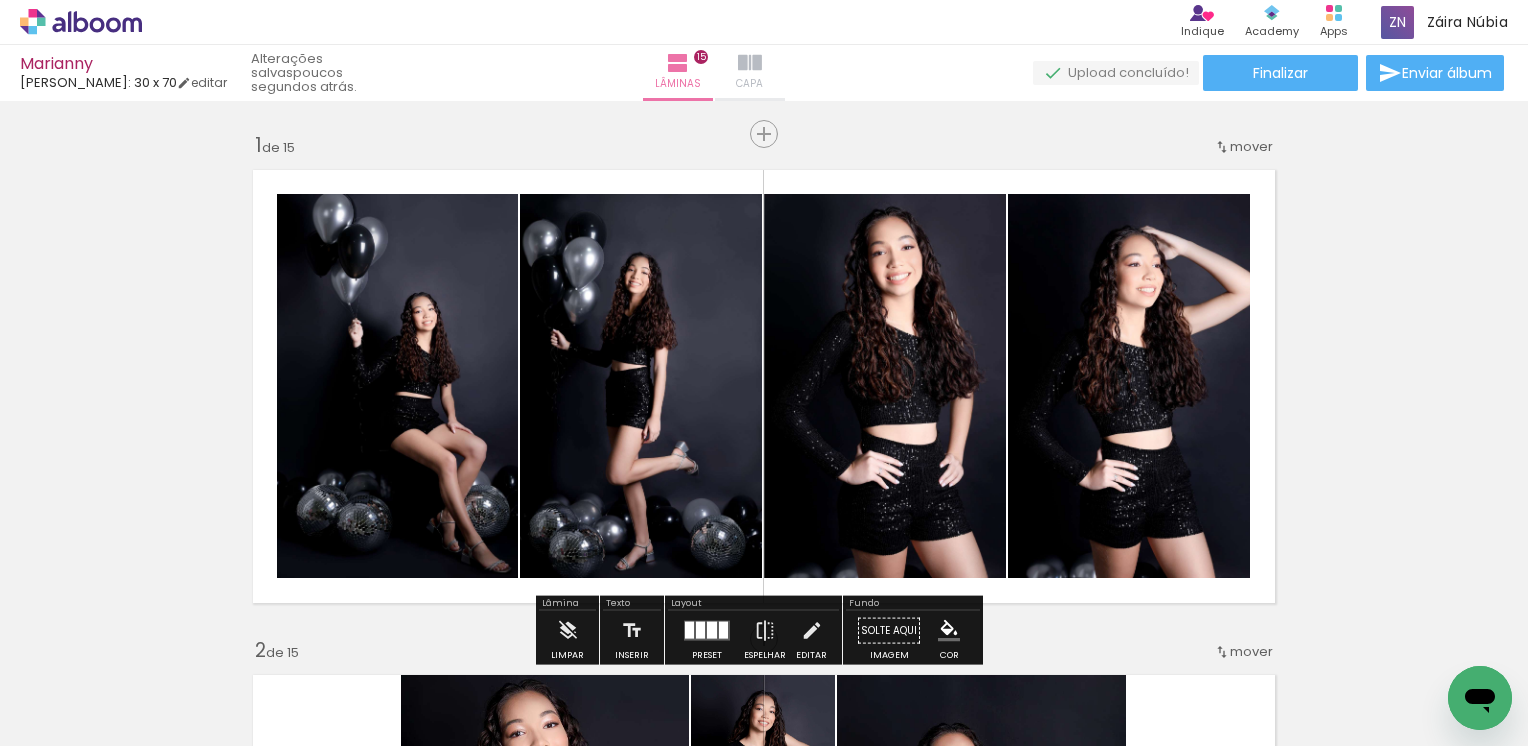 click at bounding box center (750, 63) 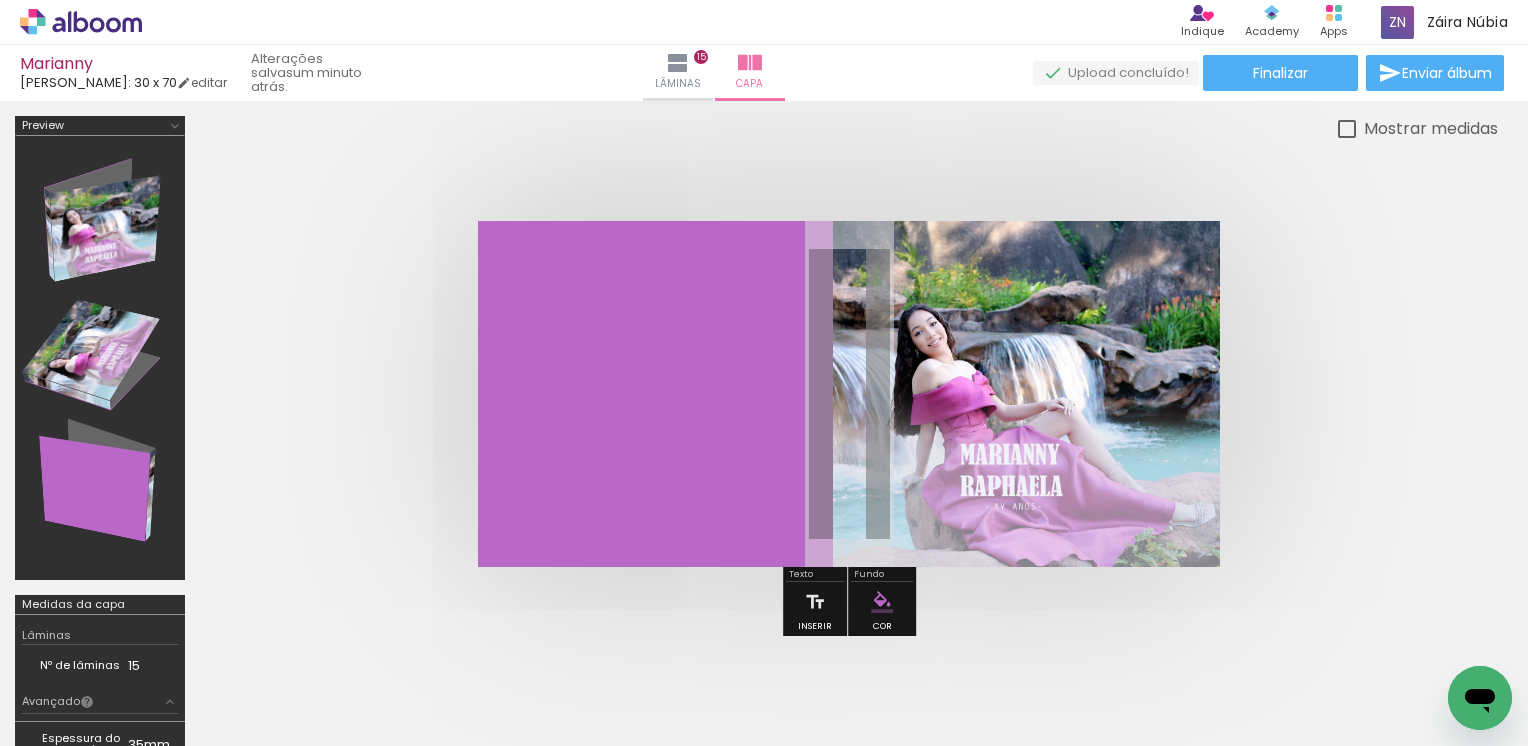 scroll, scrollTop: 0, scrollLeft: 0, axis: both 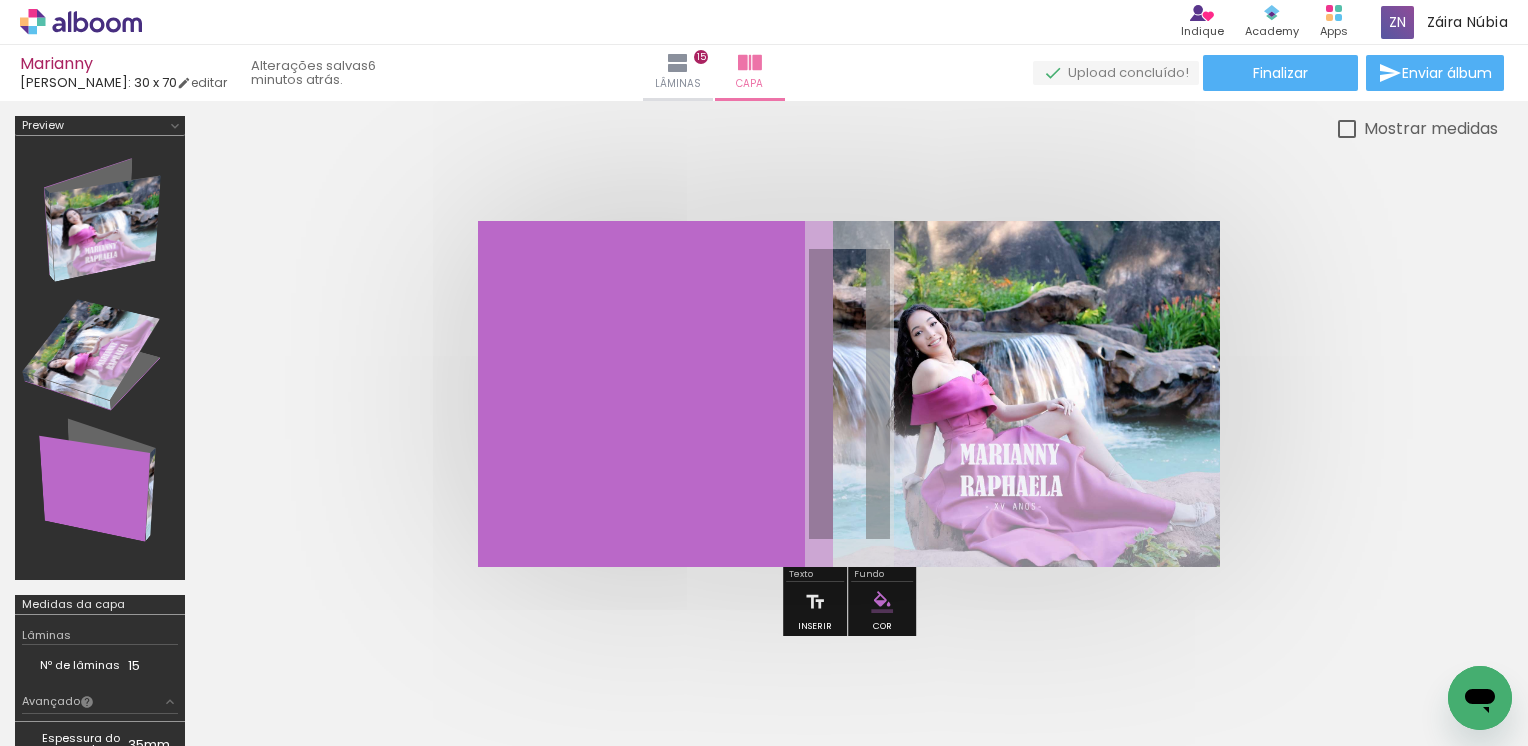 drag, startPoint x: 738, startPoint y: 66, endPoint x: 718, endPoint y: 33, distance: 38.587563 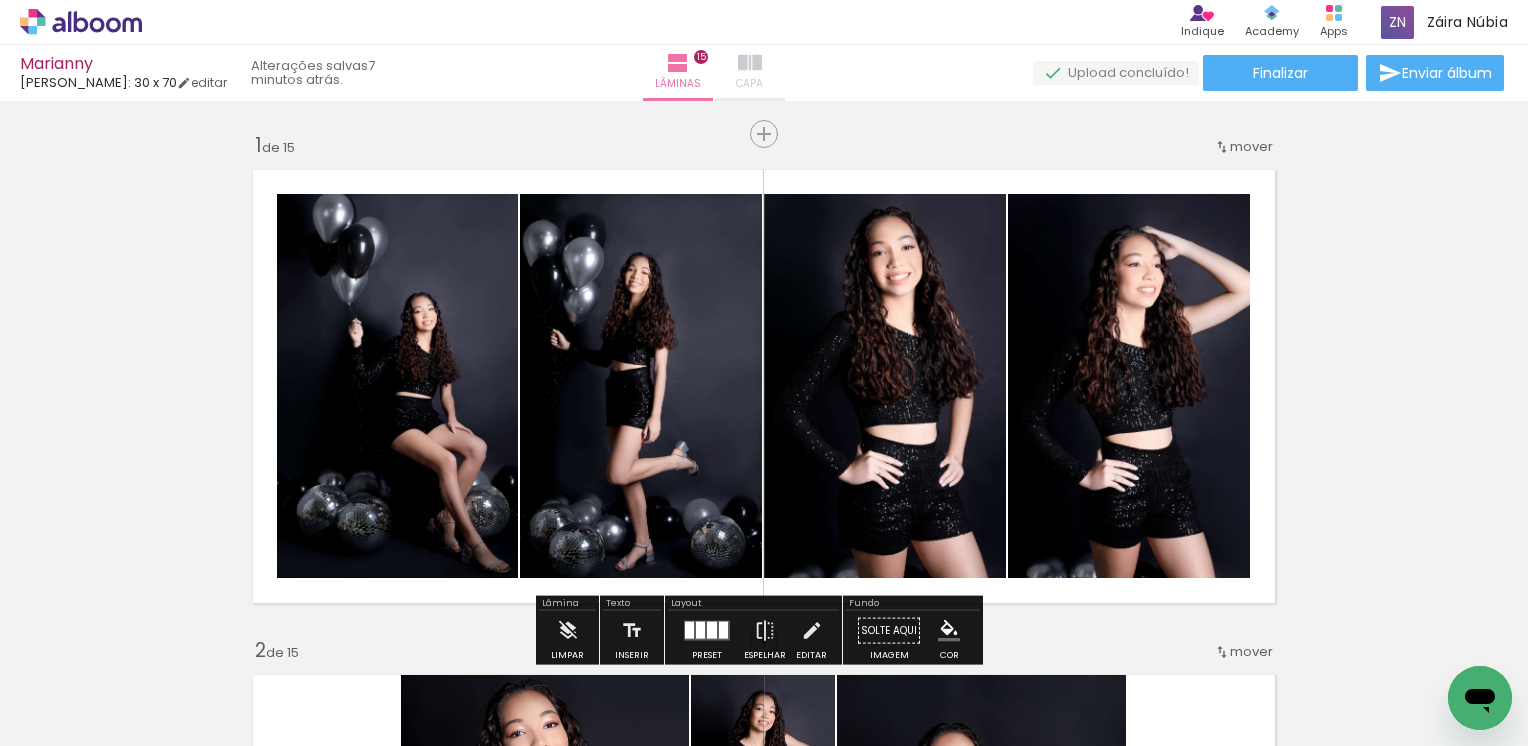 click on "Capa" at bounding box center [749, 84] 